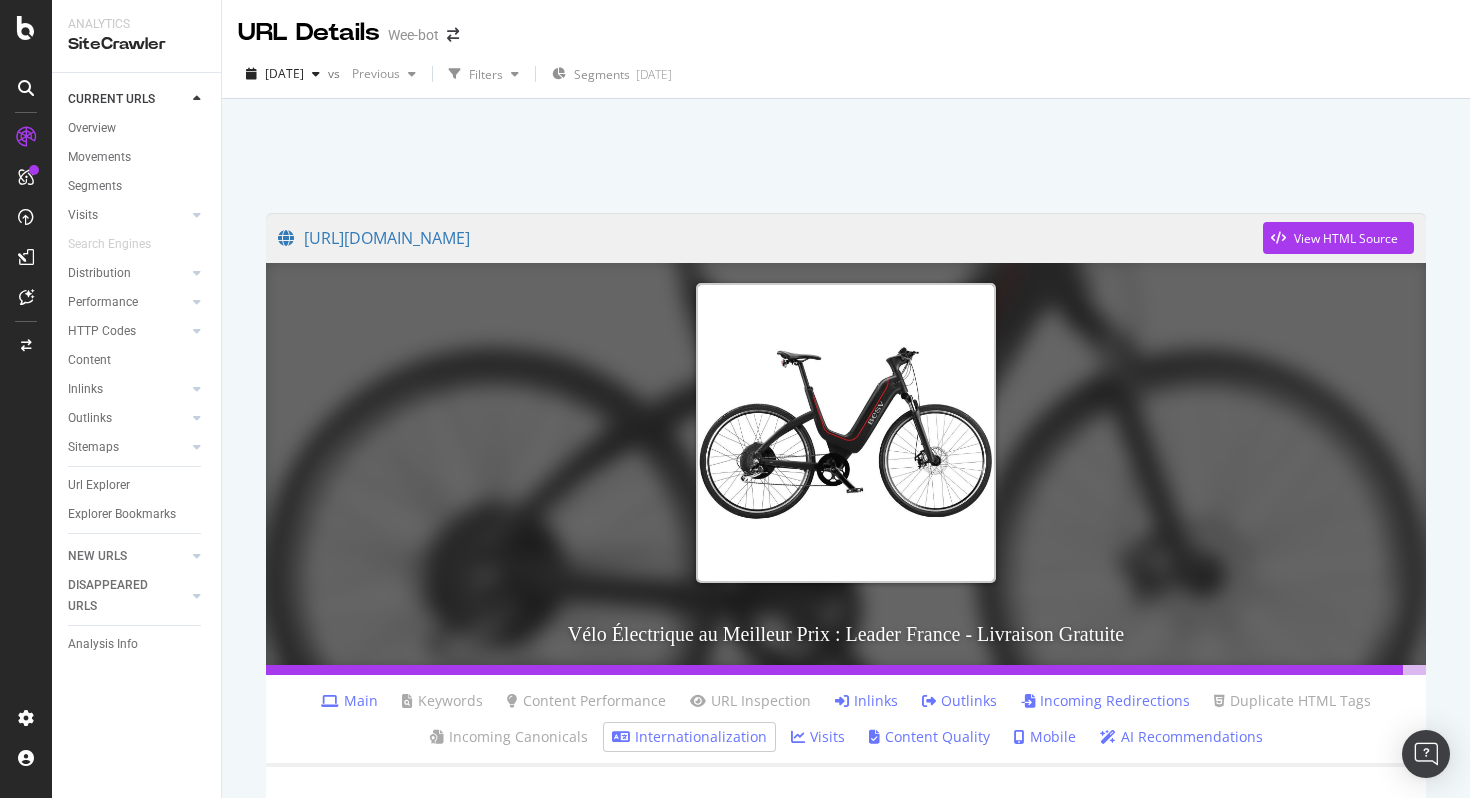 scroll, scrollTop: 0, scrollLeft: 0, axis: both 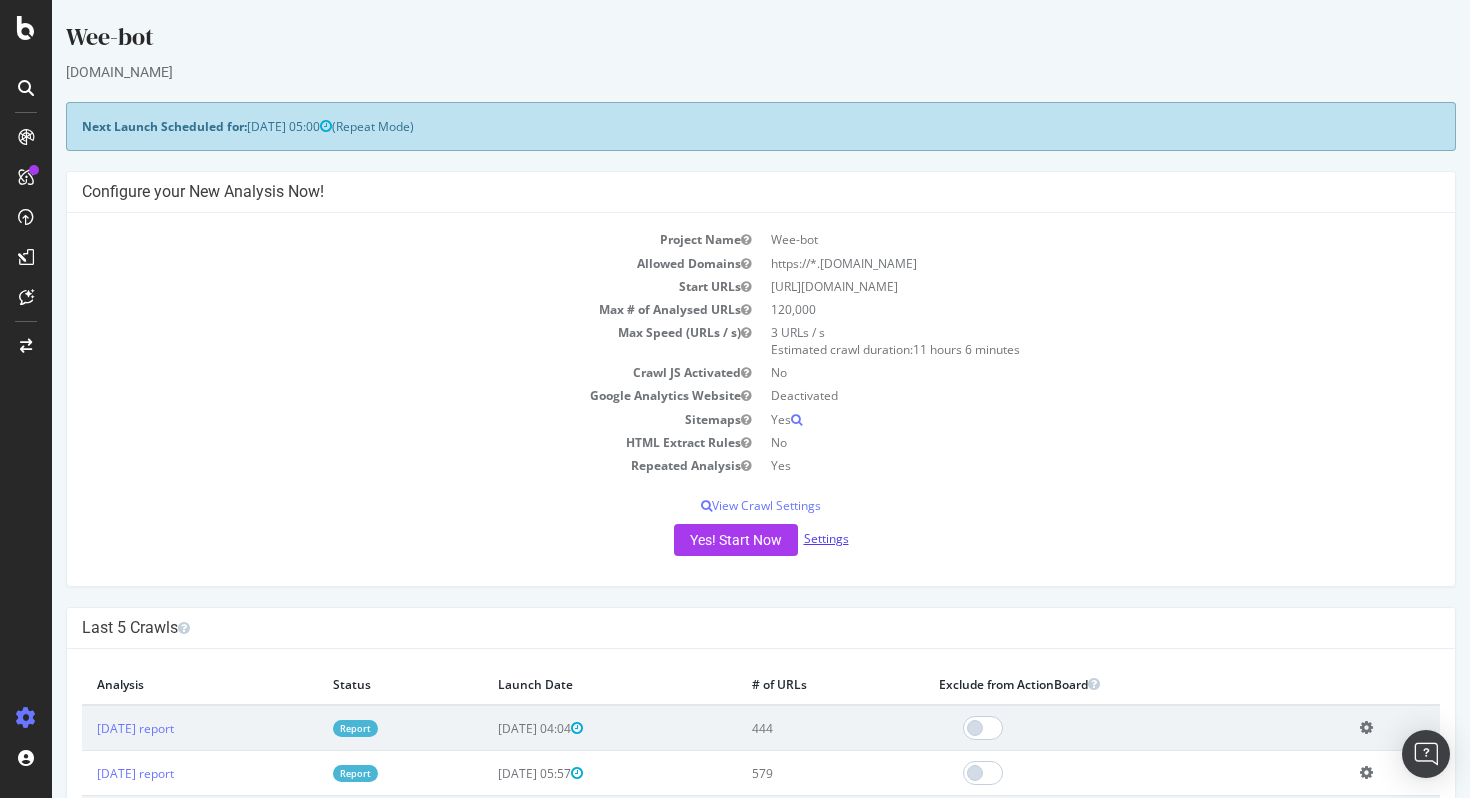 click on "Settings" at bounding box center (826, 538) 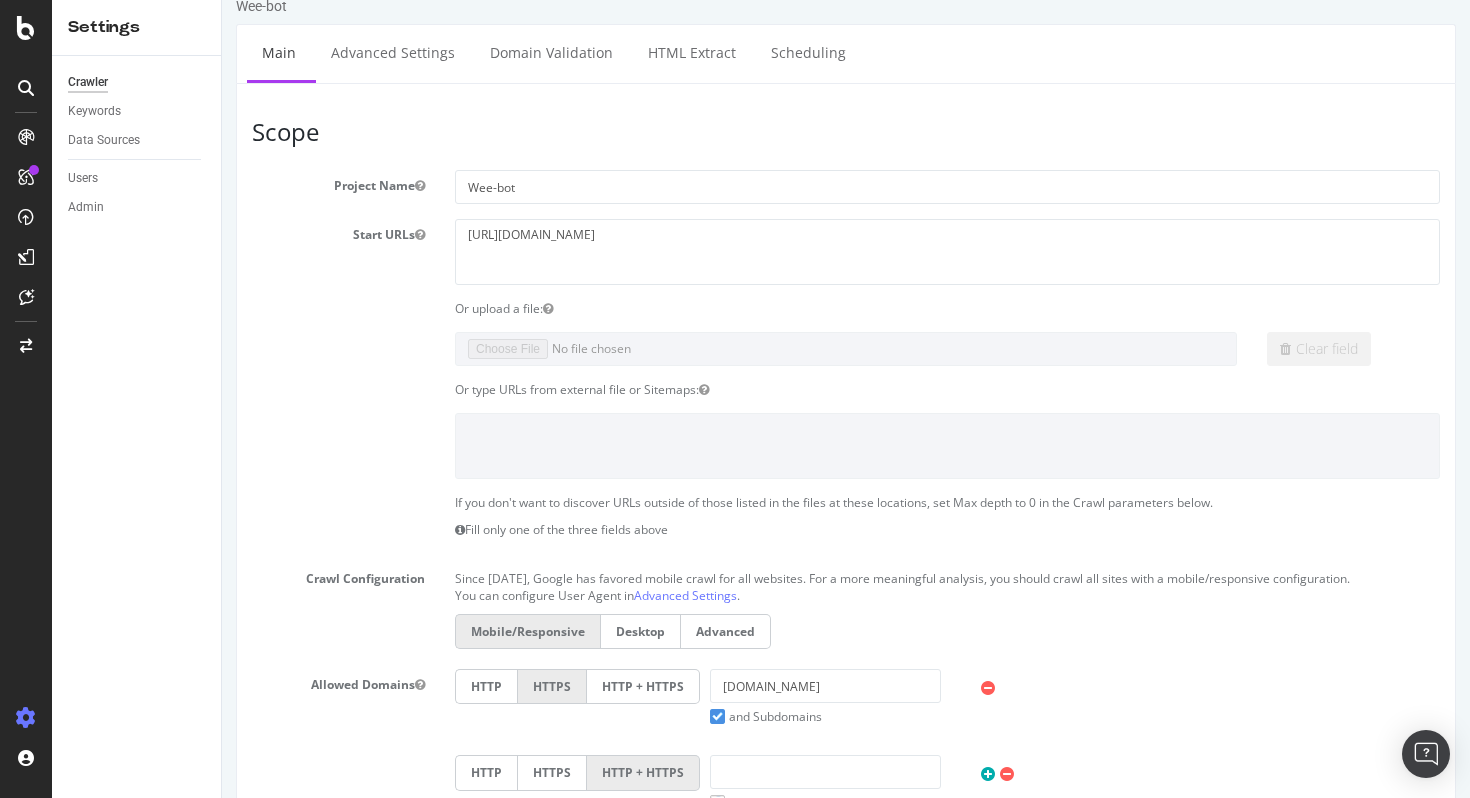 scroll, scrollTop: 0, scrollLeft: 0, axis: both 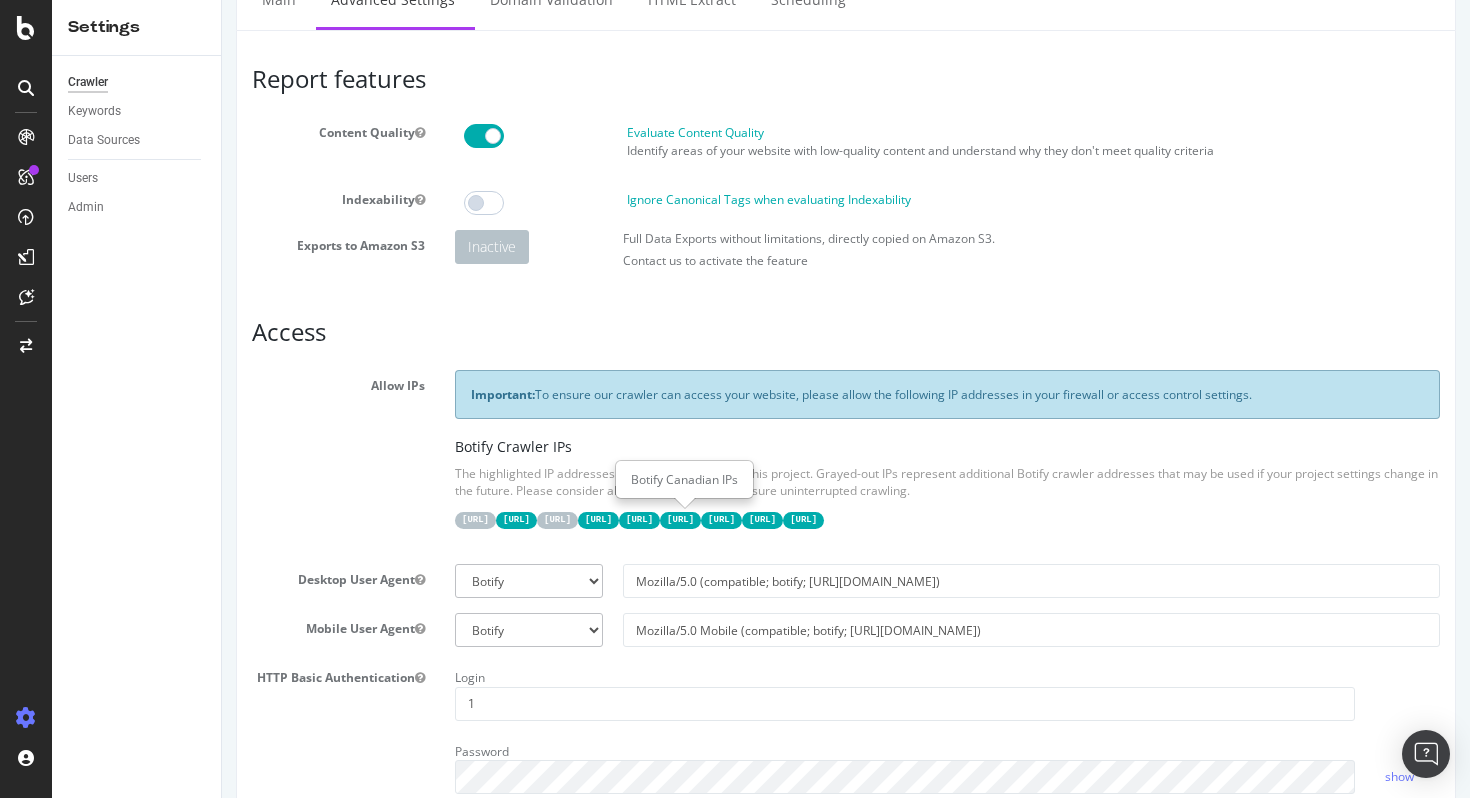 click on "[URL]" at bounding box center (557, 520) 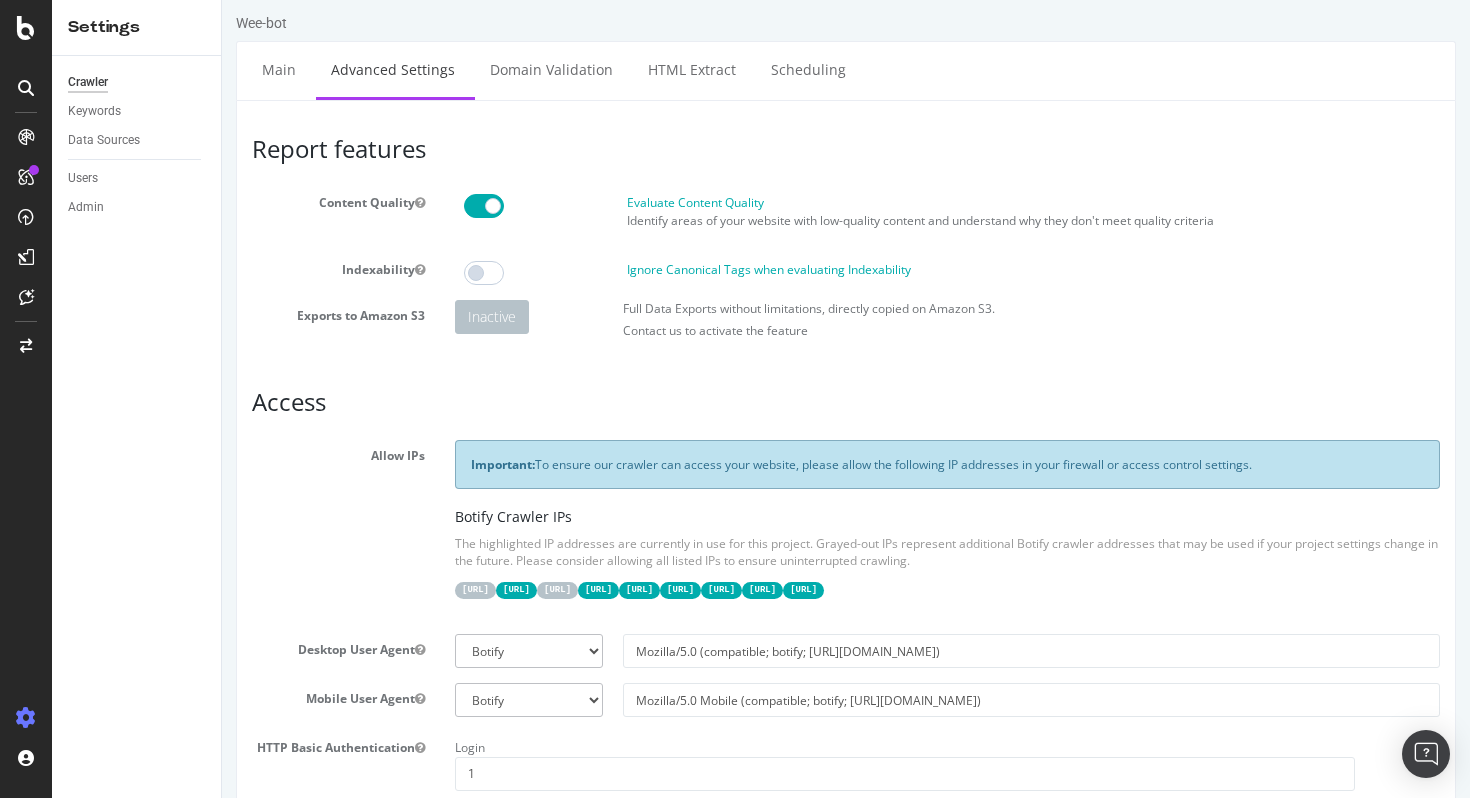 scroll, scrollTop: 0, scrollLeft: 0, axis: both 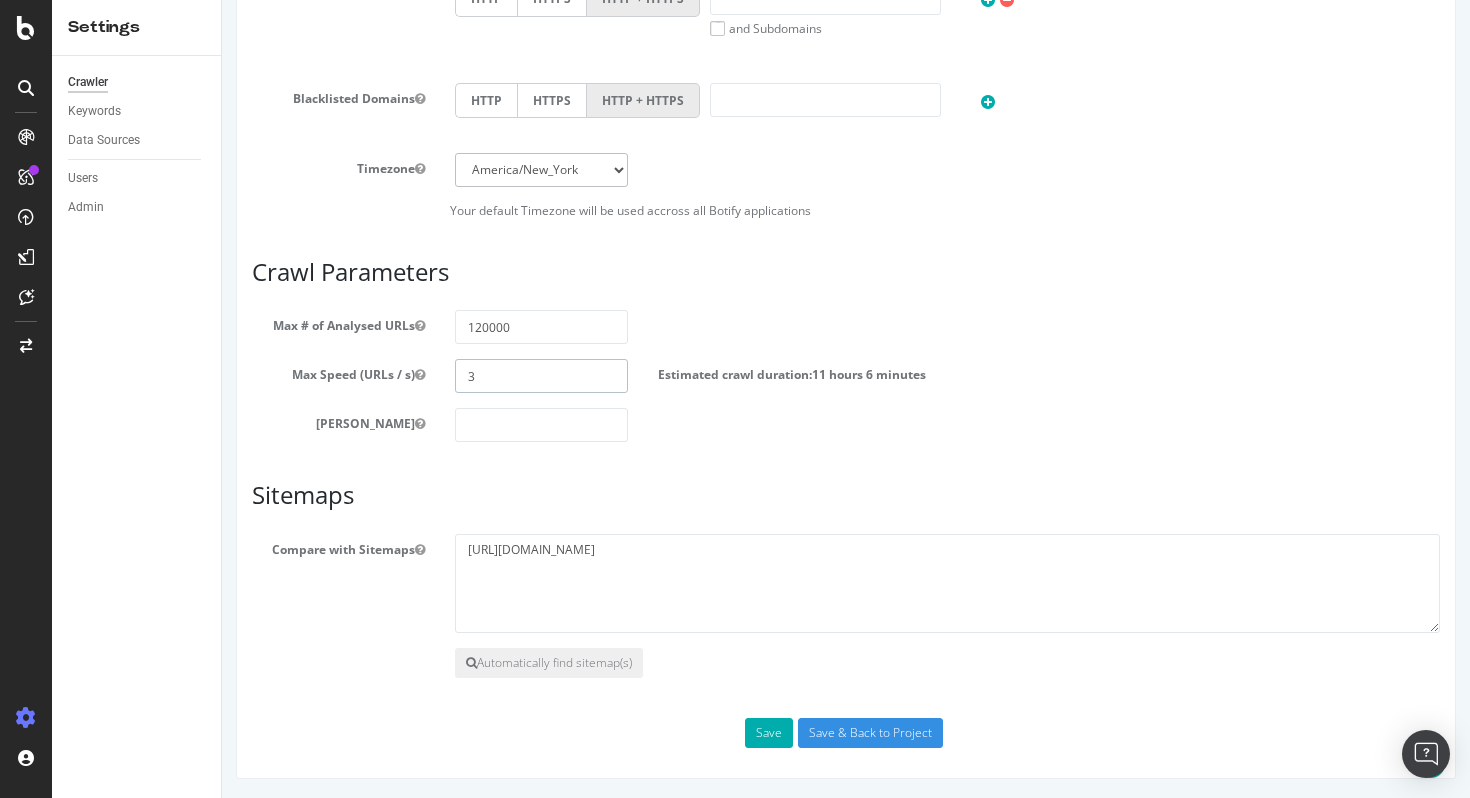 click on "3" at bounding box center [541, 376] 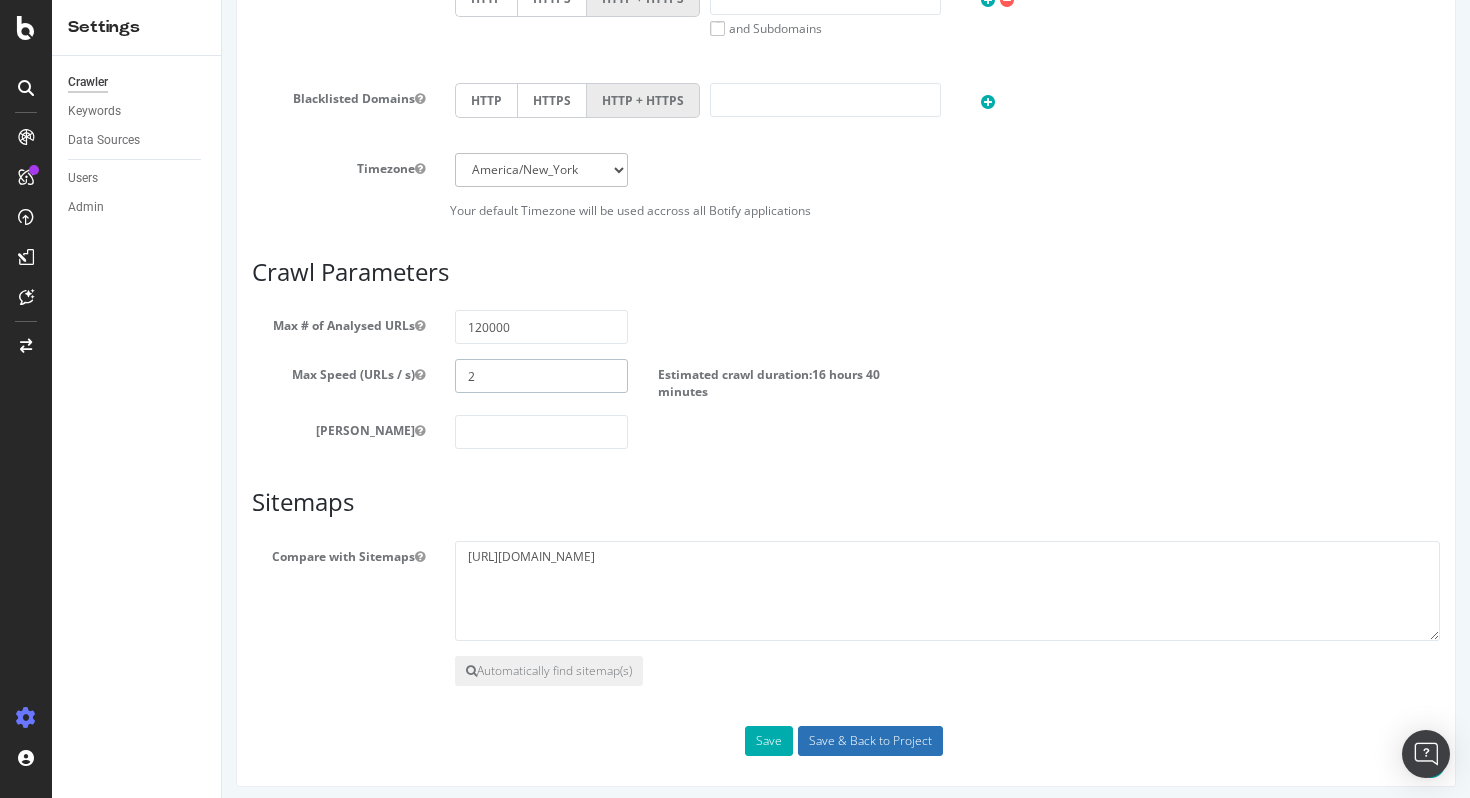 type on "2" 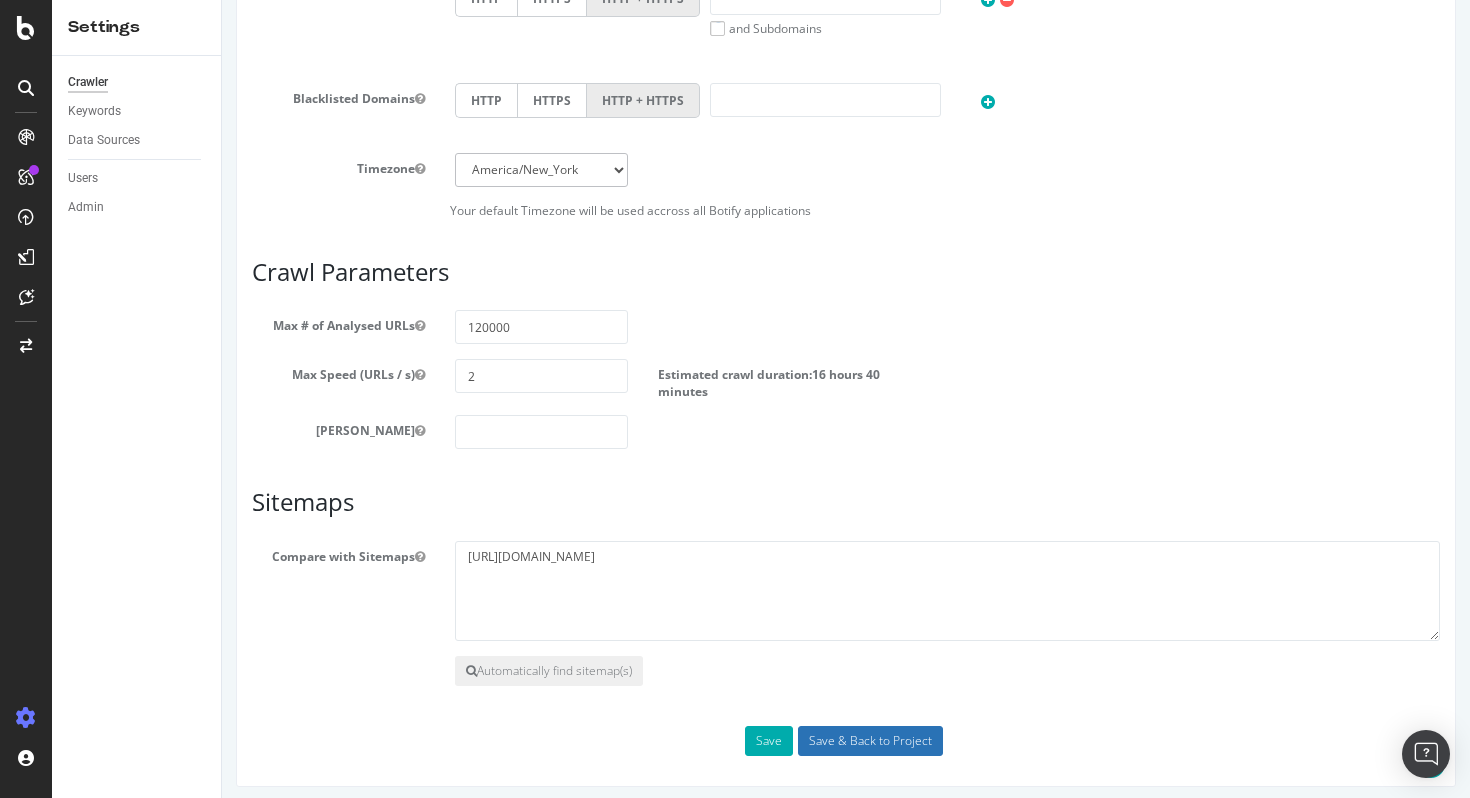 click on "Save & Back to Project" at bounding box center [870, 741] 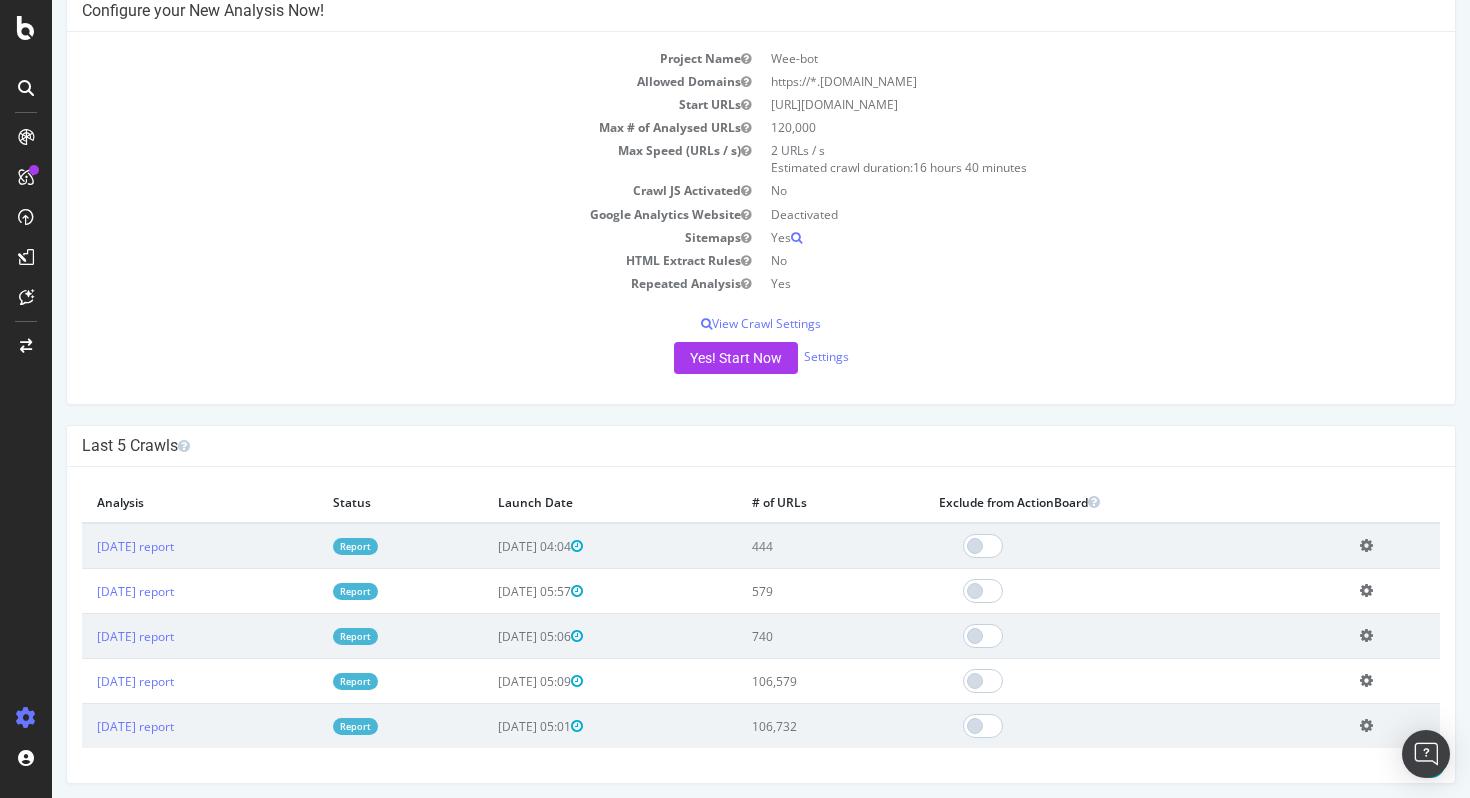 scroll, scrollTop: 266, scrollLeft: 0, axis: vertical 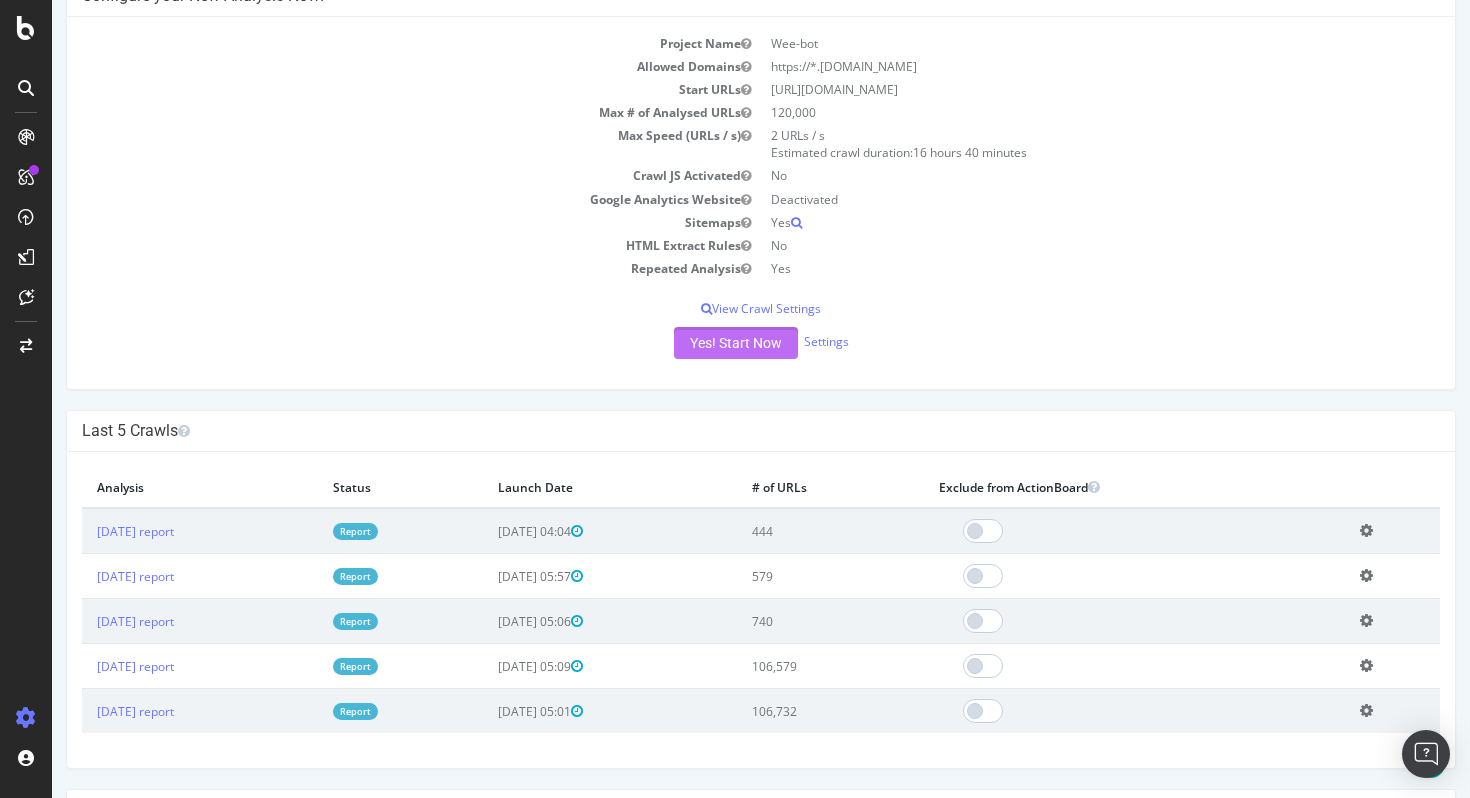 click on "Yes! Start Now" at bounding box center (736, 343) 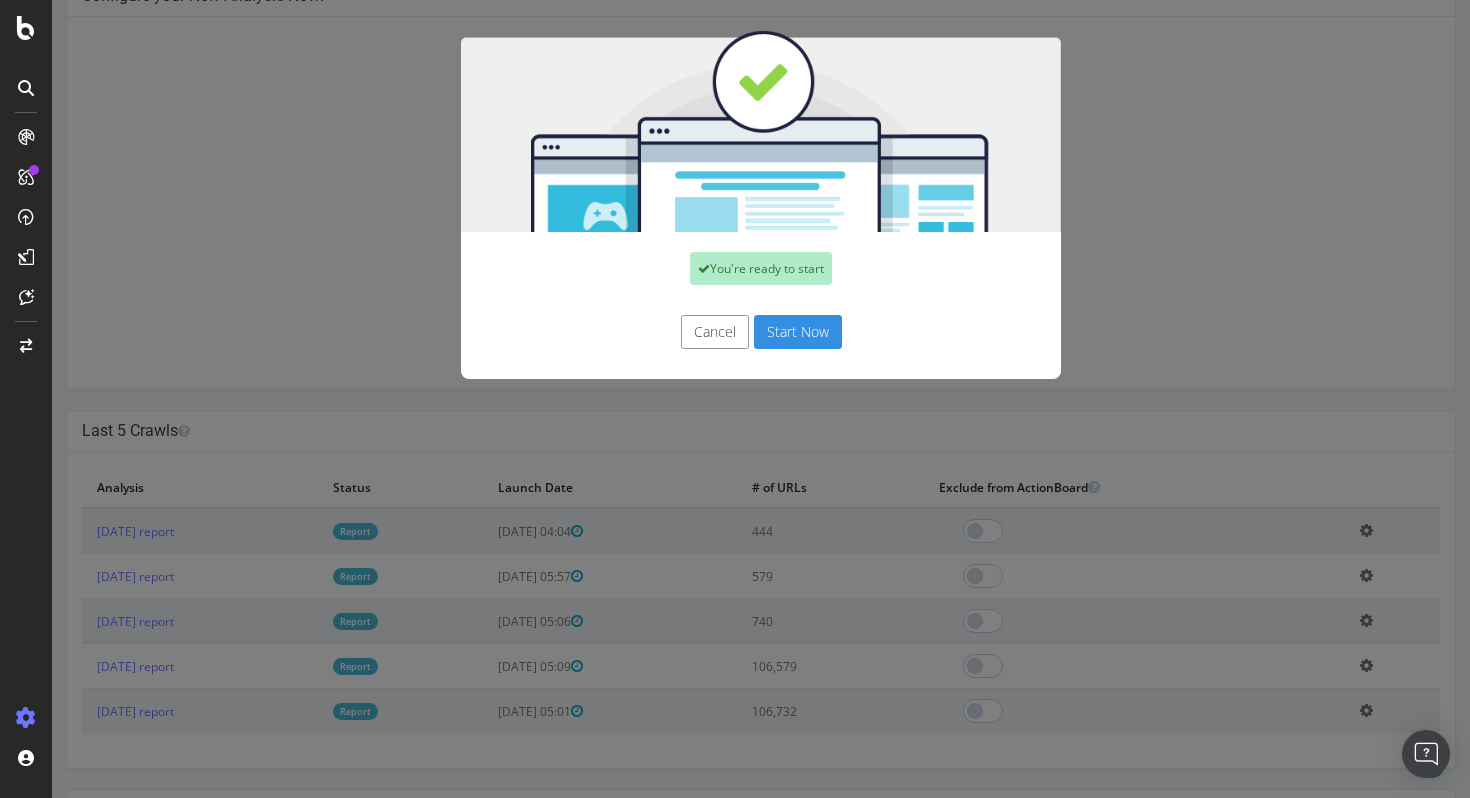 click on "Start Now" at bounding box center [798, 332] 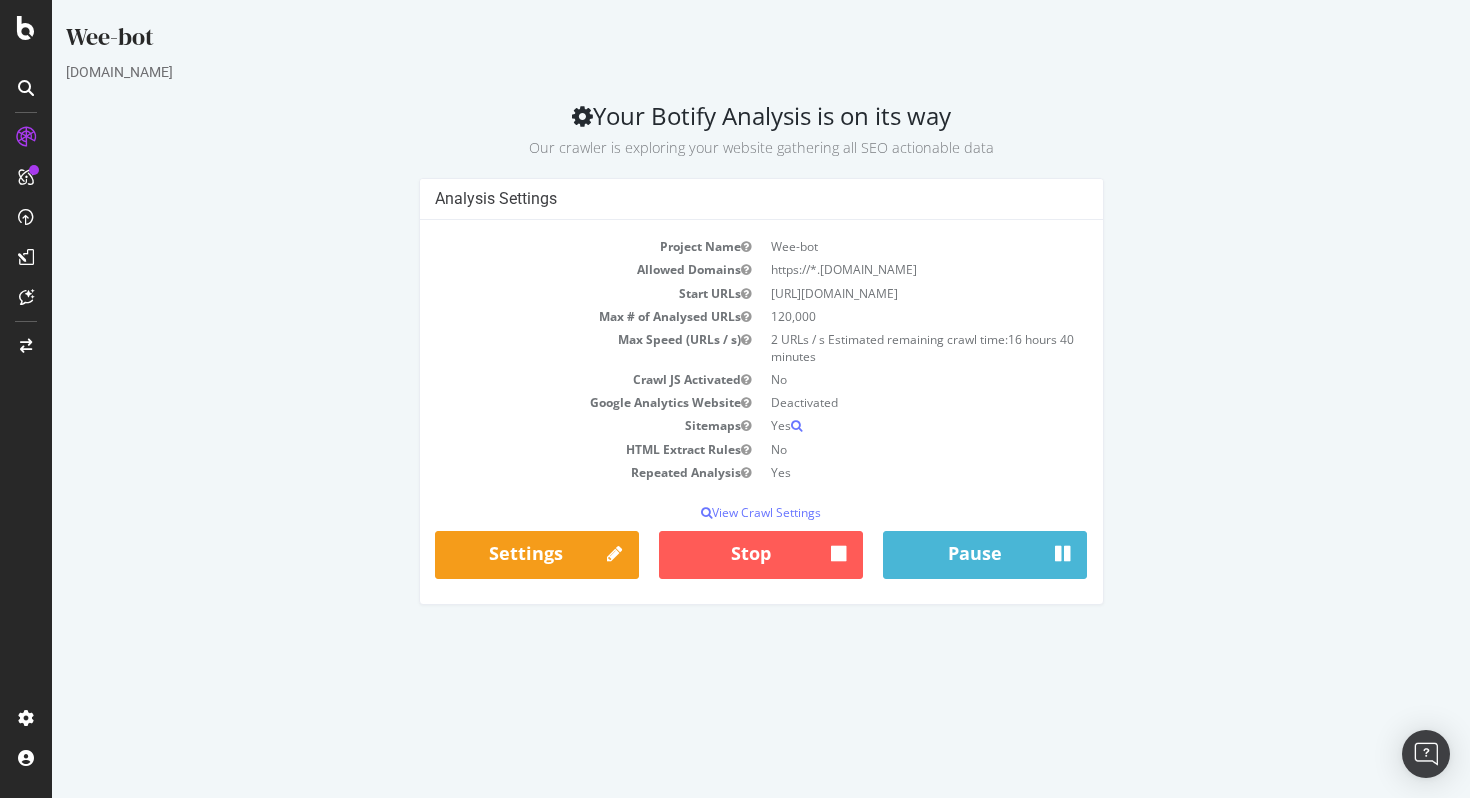scroll, scrollTop: 0, scrollLeft: 0, axis: both 